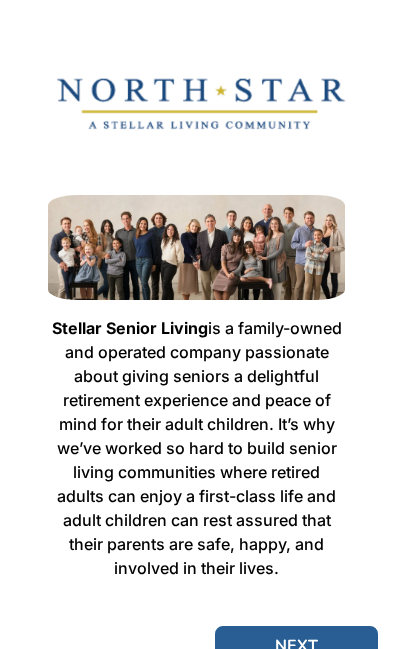 scroll, scrollTop: 0, scrollLeft: 0, axis: both 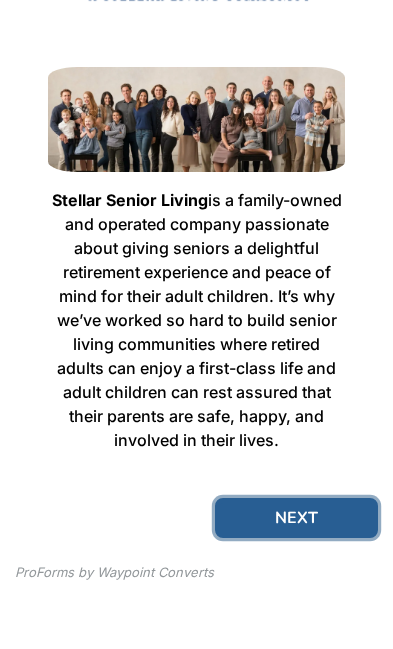 click on "NEXT" at bounding box center [296, 518] 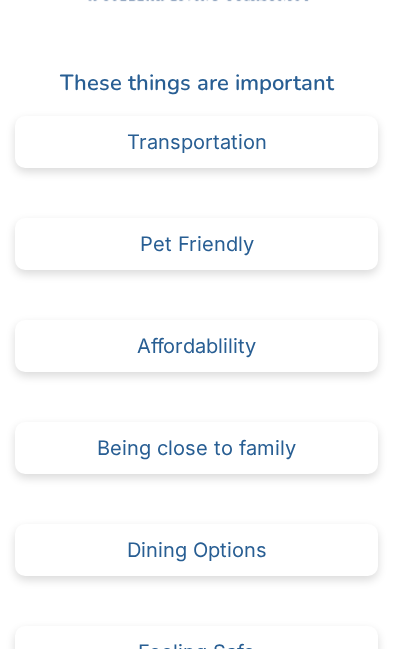 scroll, scrollTop: 0, scrollLeft: 0, axis: both 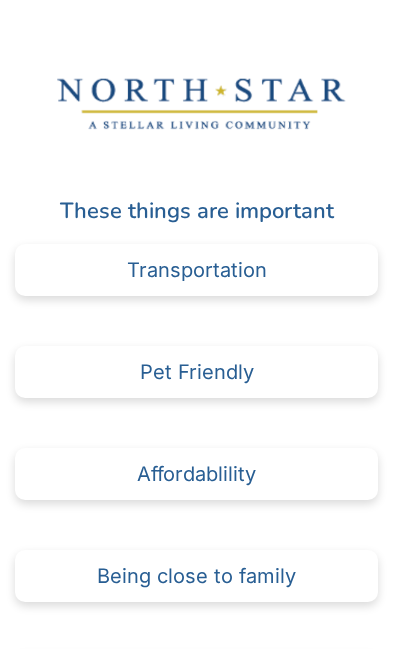 click on "Pet Friendly" at bounding box center [196, 372] 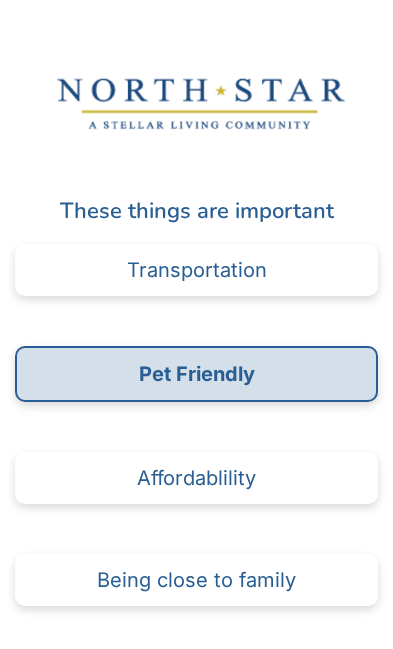 click on "Affordablility" at bounding box center [196, 478] 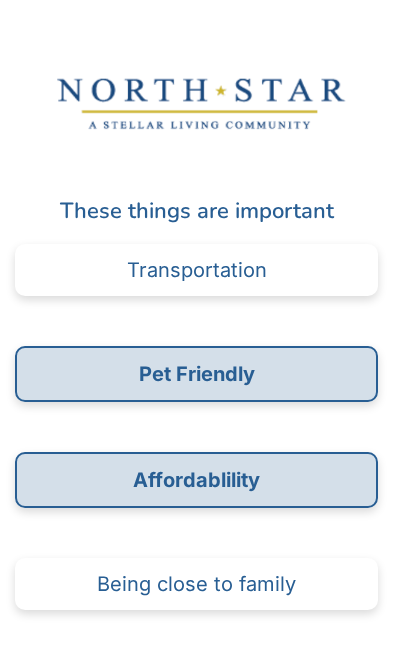click on "Transportation" at bounding box center [196, 270] 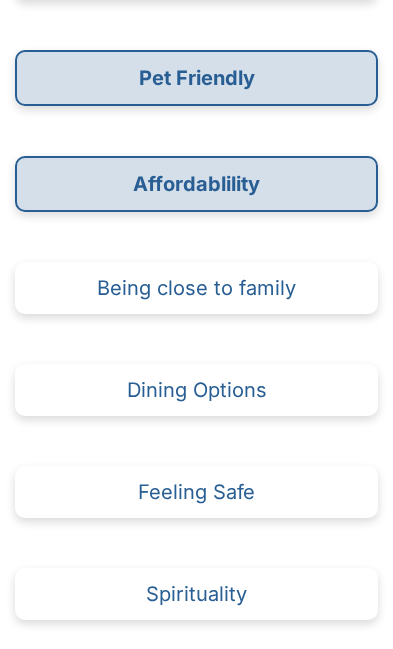 scroll, scrollTop: 319, scrollLeft: 0, axis: vertical 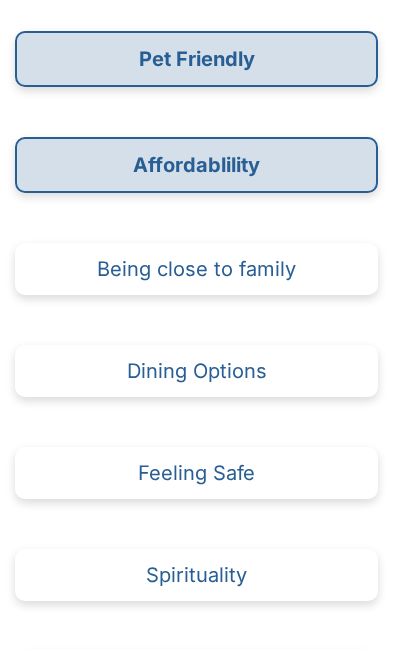 click on "Being close to family" at bounding box center [196, 269] 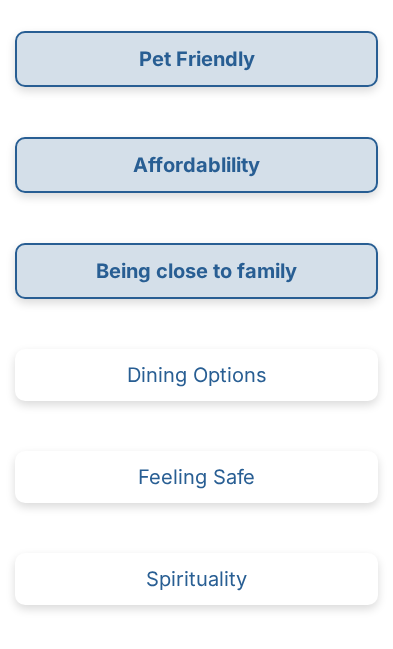 click on "Feeling Safe" at bounding box center [196, 477] 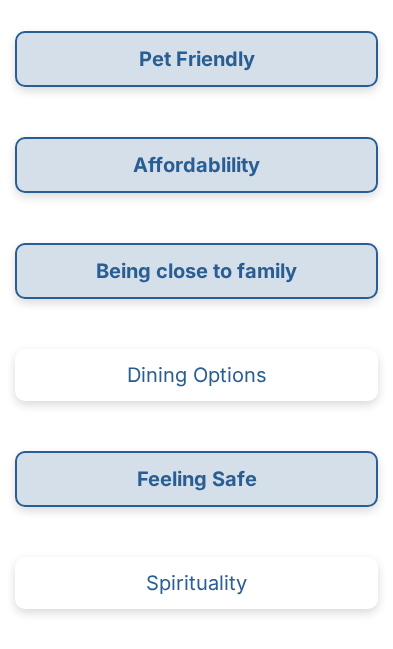 click on "Dining Options" at bounding box center [196, 375] 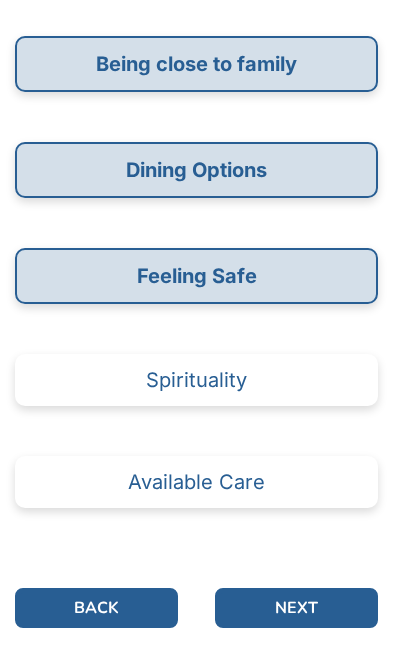 scroll, scrollTop: 524, scrollLeft: 0, axis: vertical 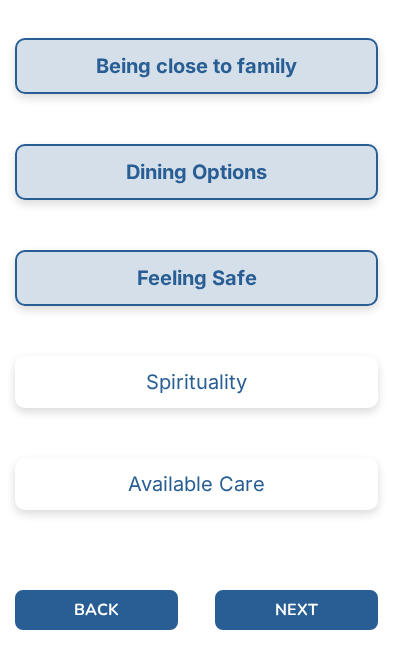 click on "Available Care" at bounding box center [196, 484] 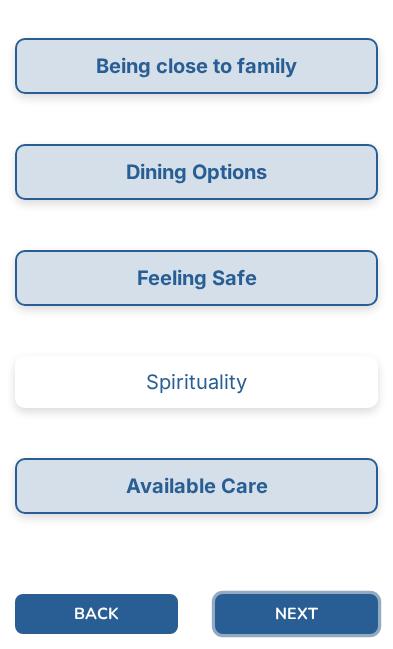 click on "NEXT" at bounding box center [296, 614] 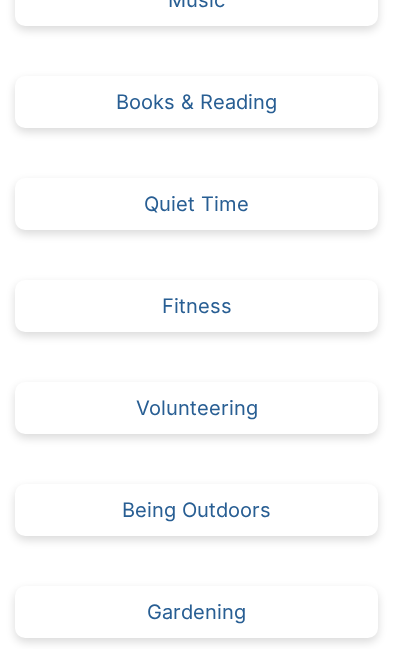 scroll, scrollTop: 271, scrollLeft: 0, axis: vertical 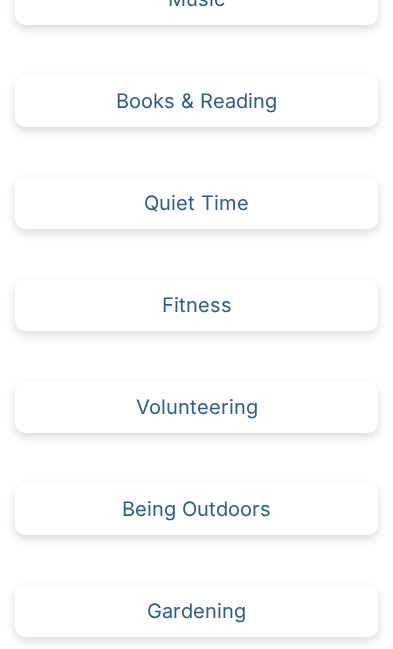 click on "Quiet Time" at bounding box center (196, 203) 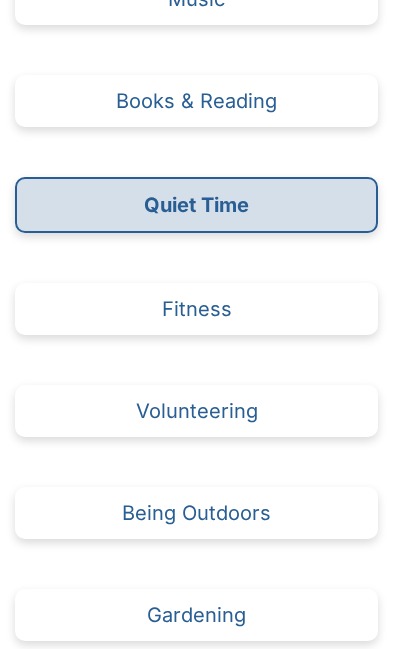 click on "Being Outdoors" at bounding box center [196, 513] 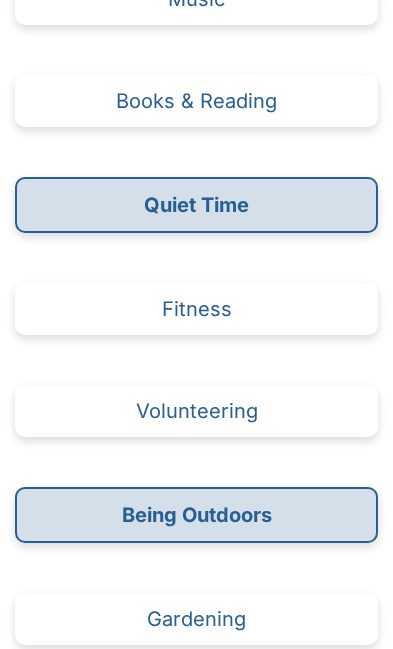 click on "Gardening" at bounding box center [196, 619] 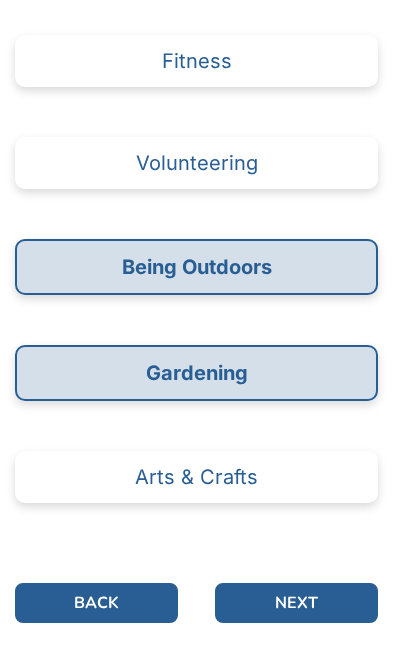 scroll, scrollTop: 512, scrollLeft: 0, axis: vertical 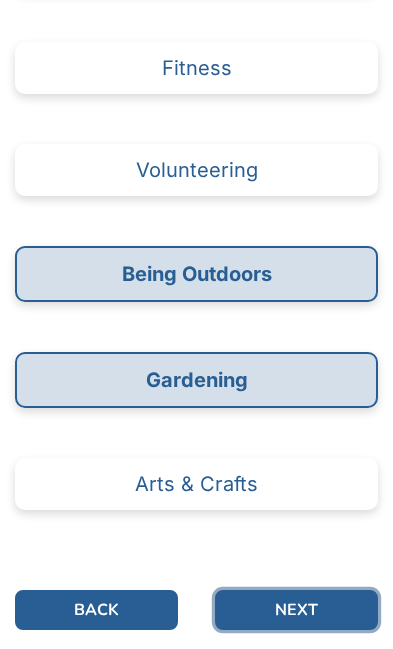 click on "NEXT" at bounding box center (296, 610) 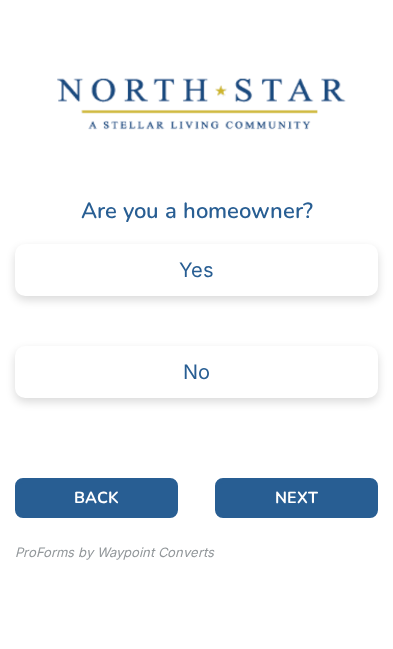click on "No" at bounding box center [196, 372] 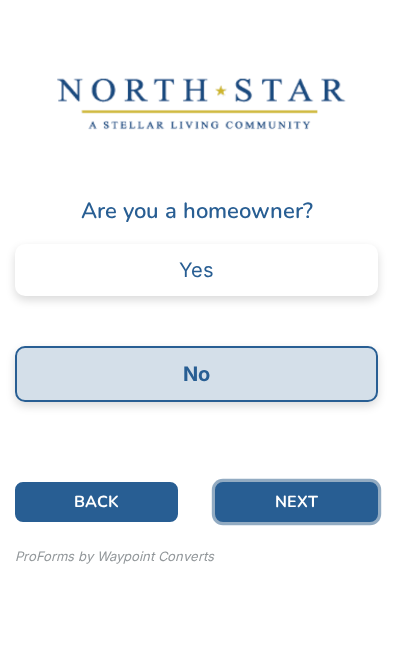 click on "NEXT" at bounding box center [296, 502] 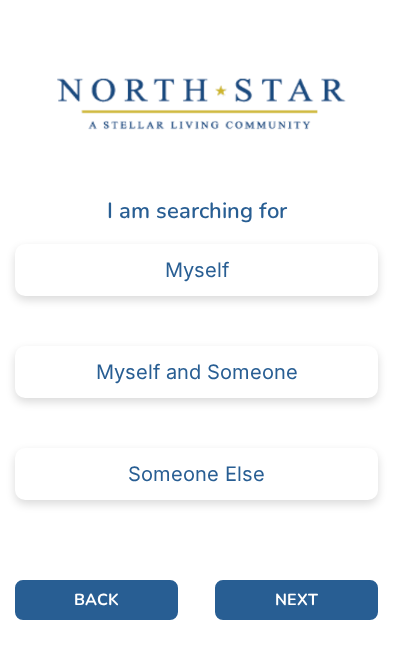 click on "Myself" at bounding box center (196, 270) 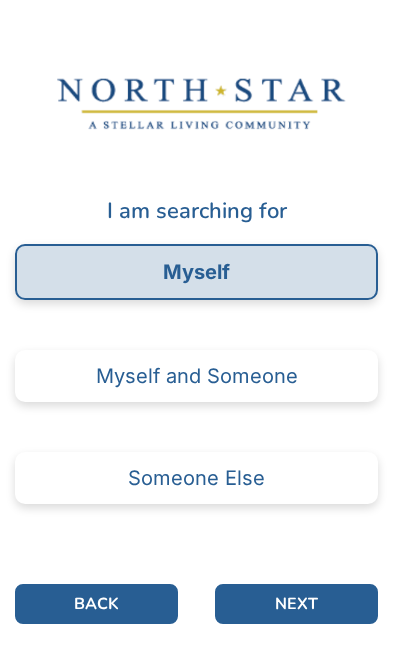 click on "Myself and Someone" at bounding box center (196, 376) 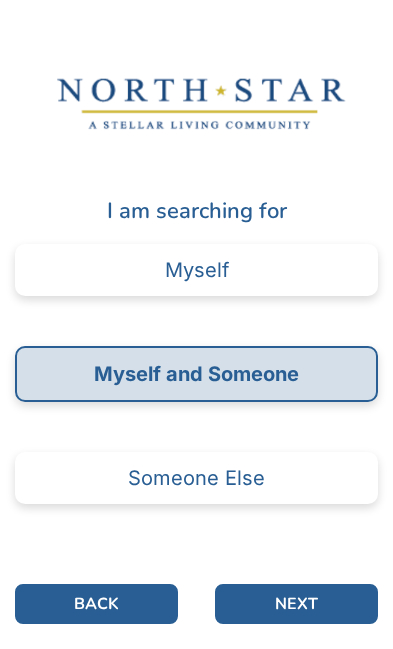 click on "Myself" at bounding box center [196, 270] 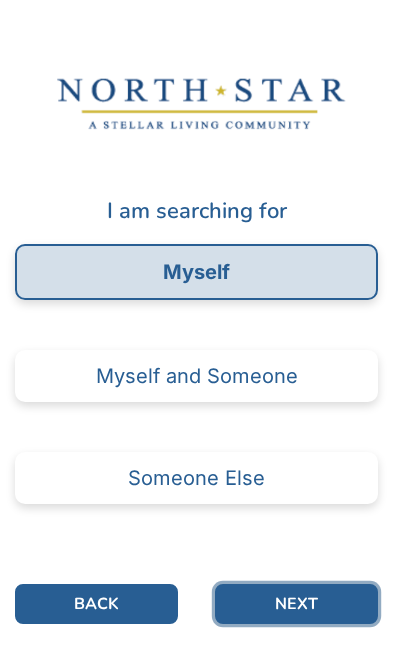 click on "NEXT" at bounding box center [296, 604] 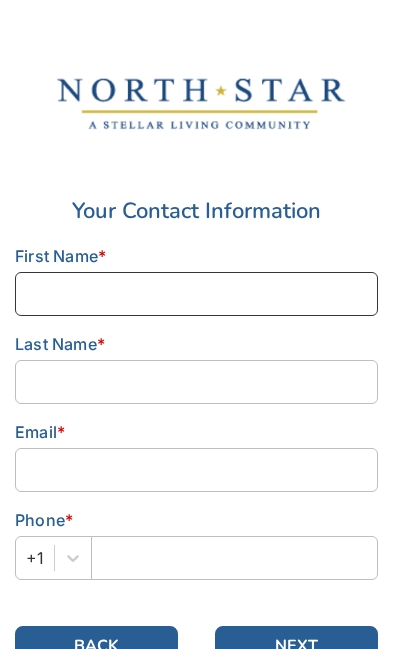 click at bounding box center [196, 294] 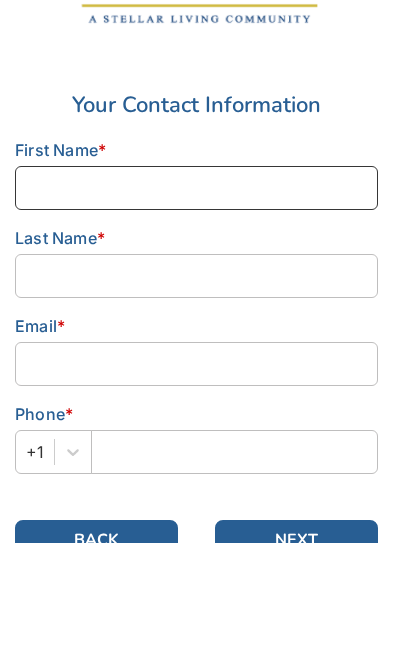 type on "[FIRST]" 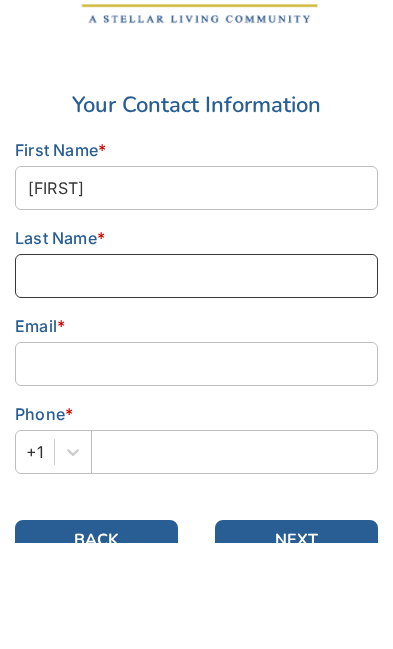 type on "[LAST]" 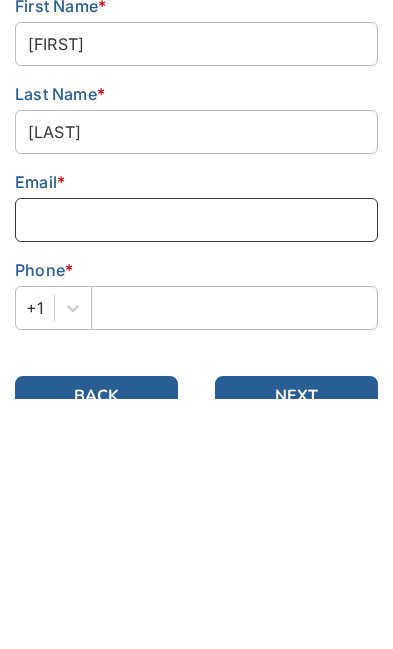 click at bounding box center [196, 470] 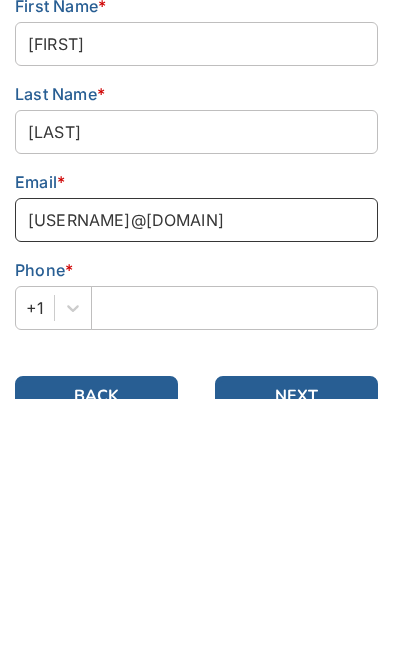 type on "[USERNAME]@[DOMAIN]" 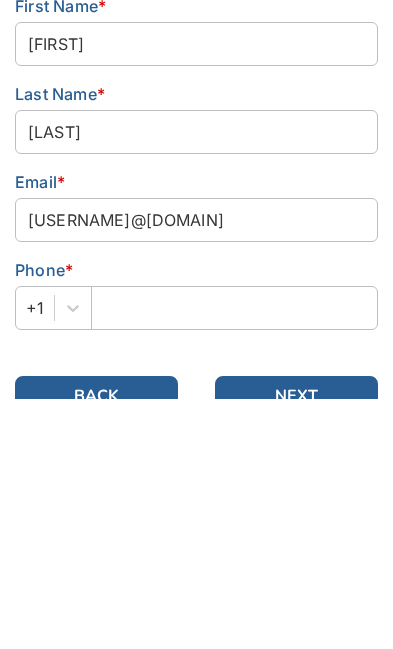 scroll, scrollTop: 128, scrollLeft: 0, axis: vertical 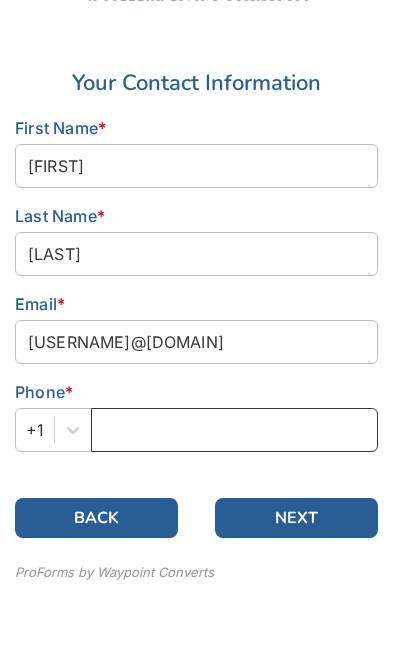 click at bounding box center (234, 430) 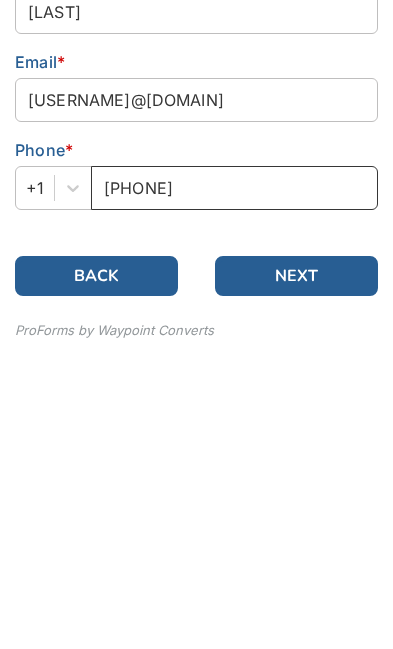 type on "[PHONE]" 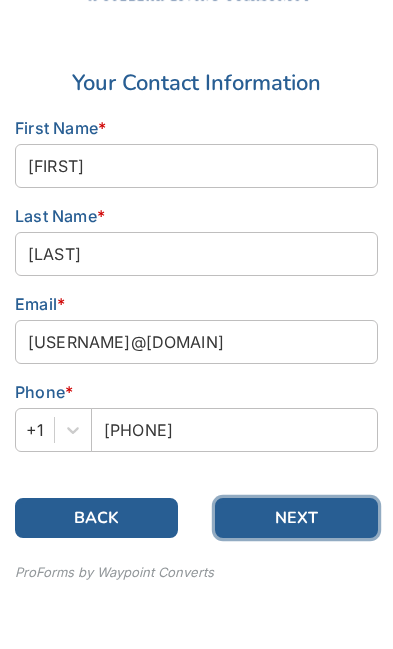 click on "NEXT" at bounding box center [296, 518] 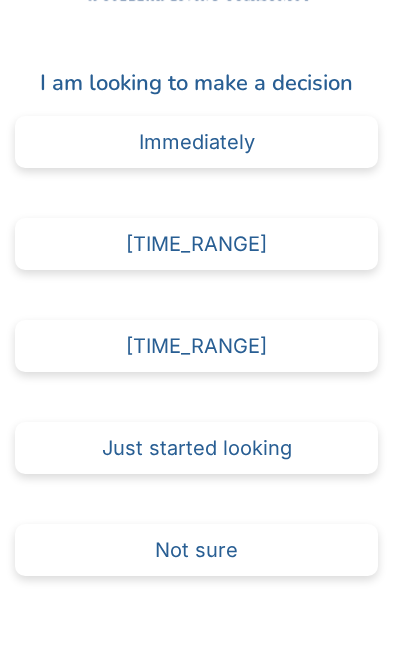 scroll, scrollTop: 0, scrollLeft: 0, axis: both 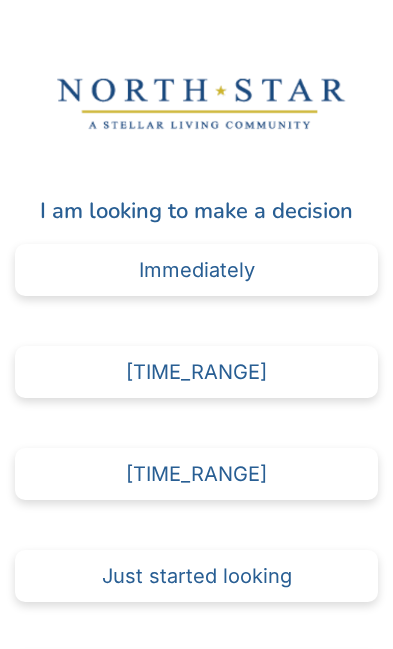 click on "Just started looking" at bounding box center [196, 576] 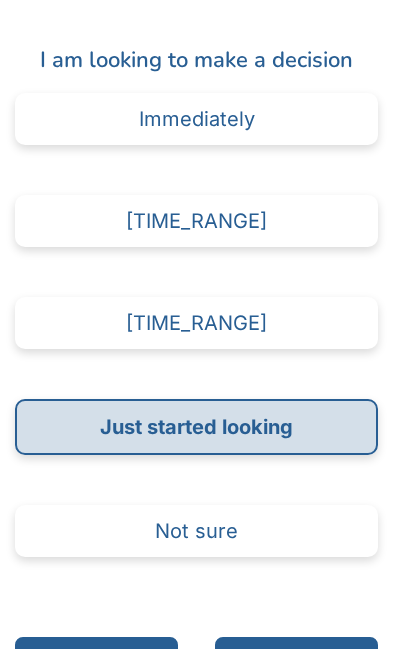 scroll, scrollTop: 198, scrollLeft: 0, axis: vertical 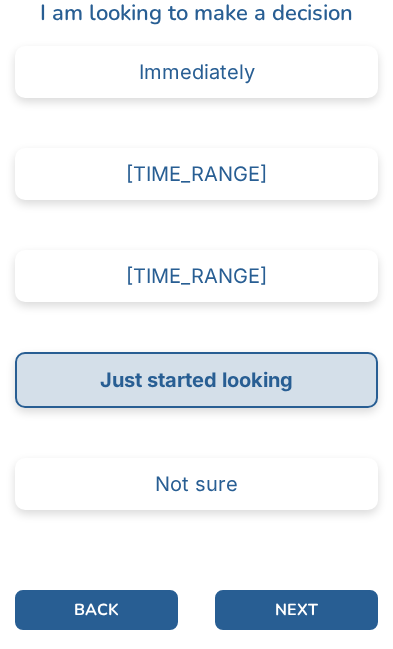 click on "Not sure" at bounding box center (196, 484) 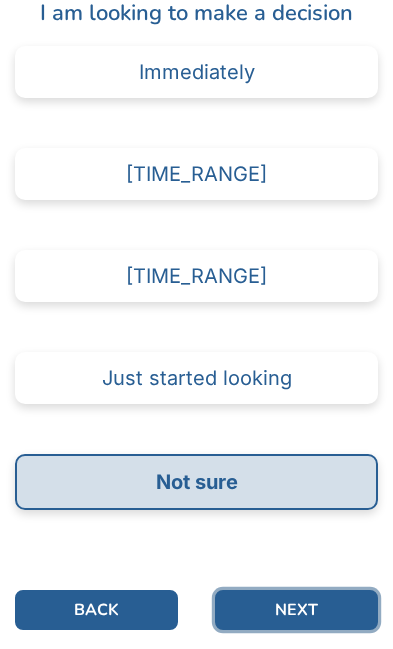 click on "NEXT" at bounding box center [296, 610] 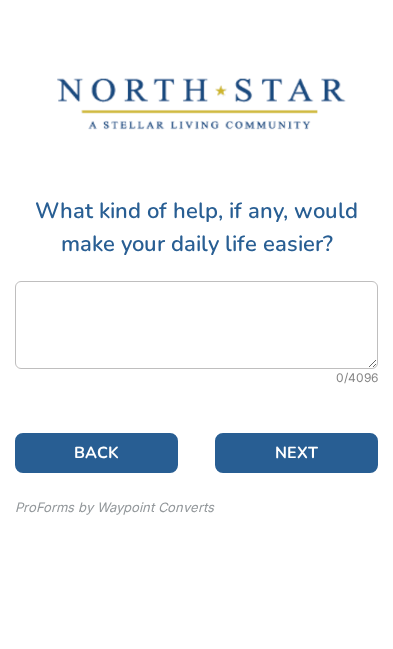 scroll, scrollTop: 0, scrollLeft: 0, axis: both 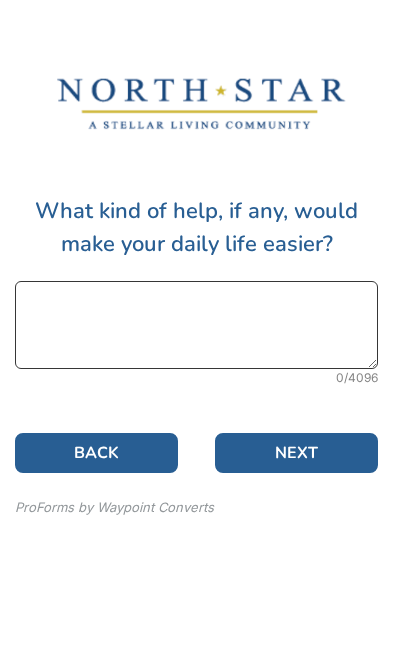 click at bounding box center (196, 325) 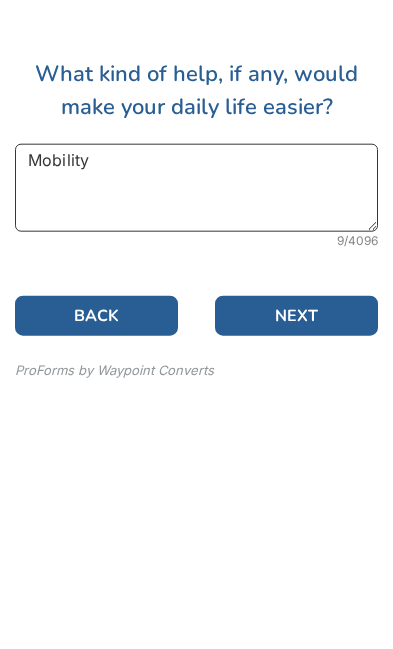 type on "Mobility" 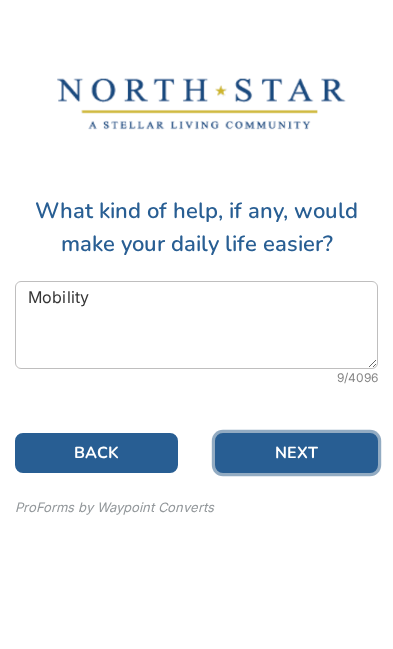 click on "NEXT" at bounding box center [296, 453] 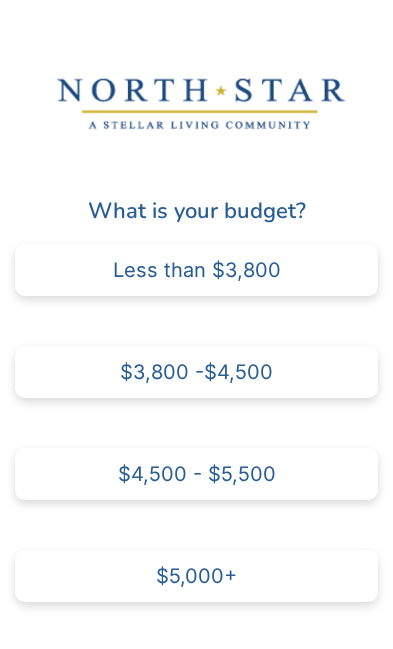 click on "Less than $3,800" at bounding box center [196, 270] 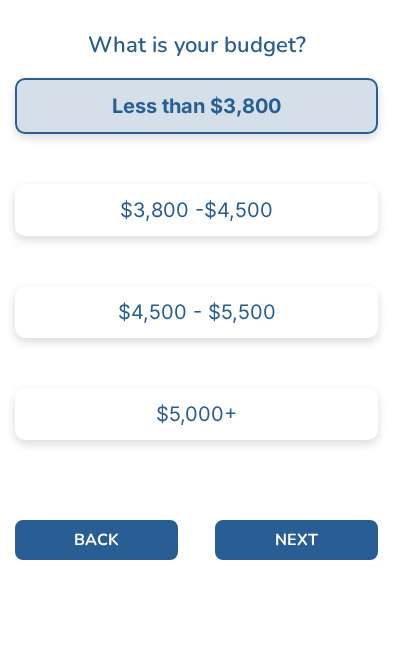 scroll, scrollTop: 96, scrollLeft: 0, axis: vertical 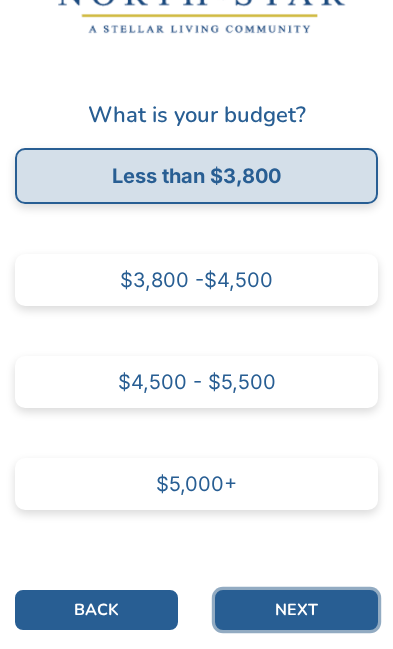 click on "NEXT" at bounding box center (296, 610) 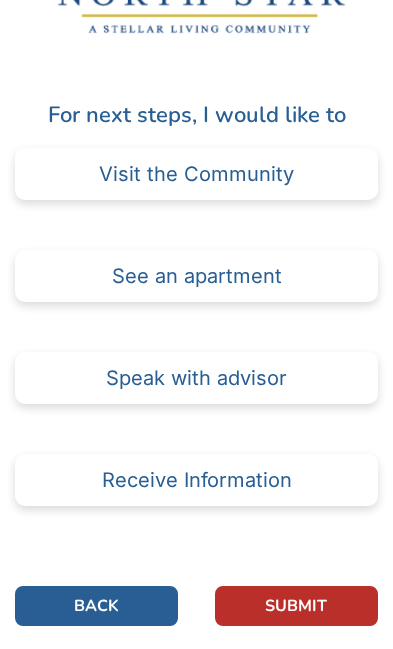 scroll, scrollTop: 0, scrollLeft: 0, axis: both 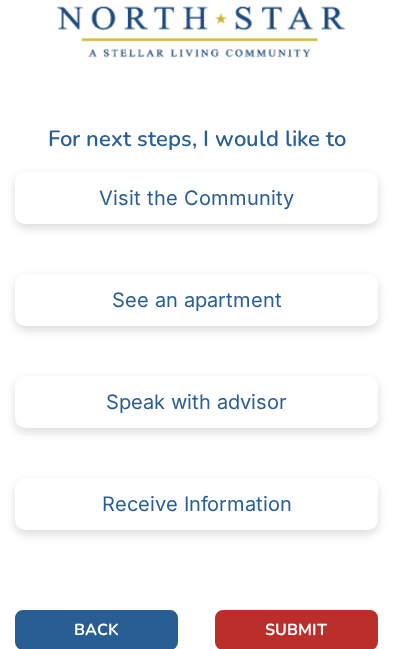 click on "Receive Information" at bounding box center [196, 504] 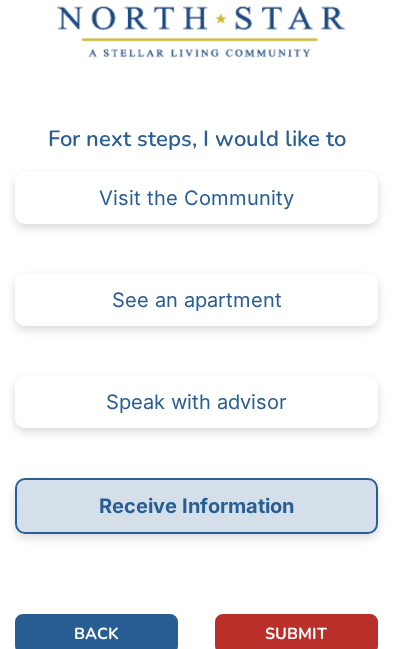 scroll, scrollTop: 72, scrollLeft: 0, axis: vertical 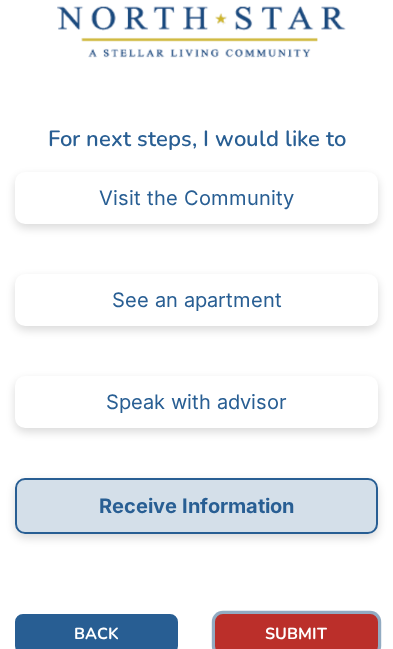 click on "SUBMIT" at bounding box center [296, 634] 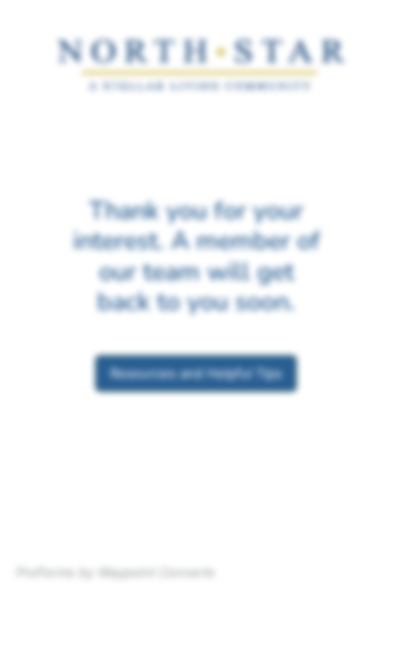 scroll, scrollTop: 0, scrollLeft: 0, axis: both 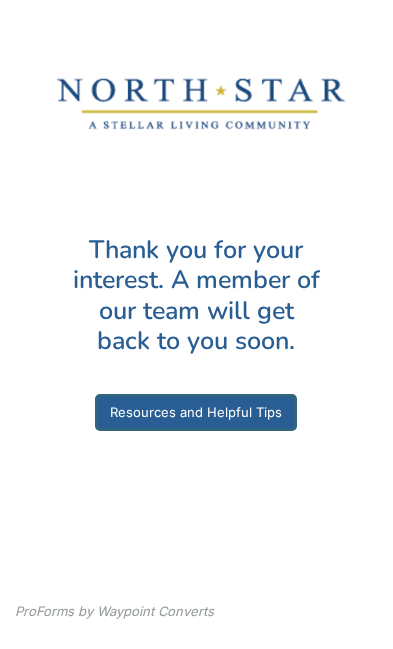 click on "Resources and Helpful Tips" at bounding box center (196, 413) 